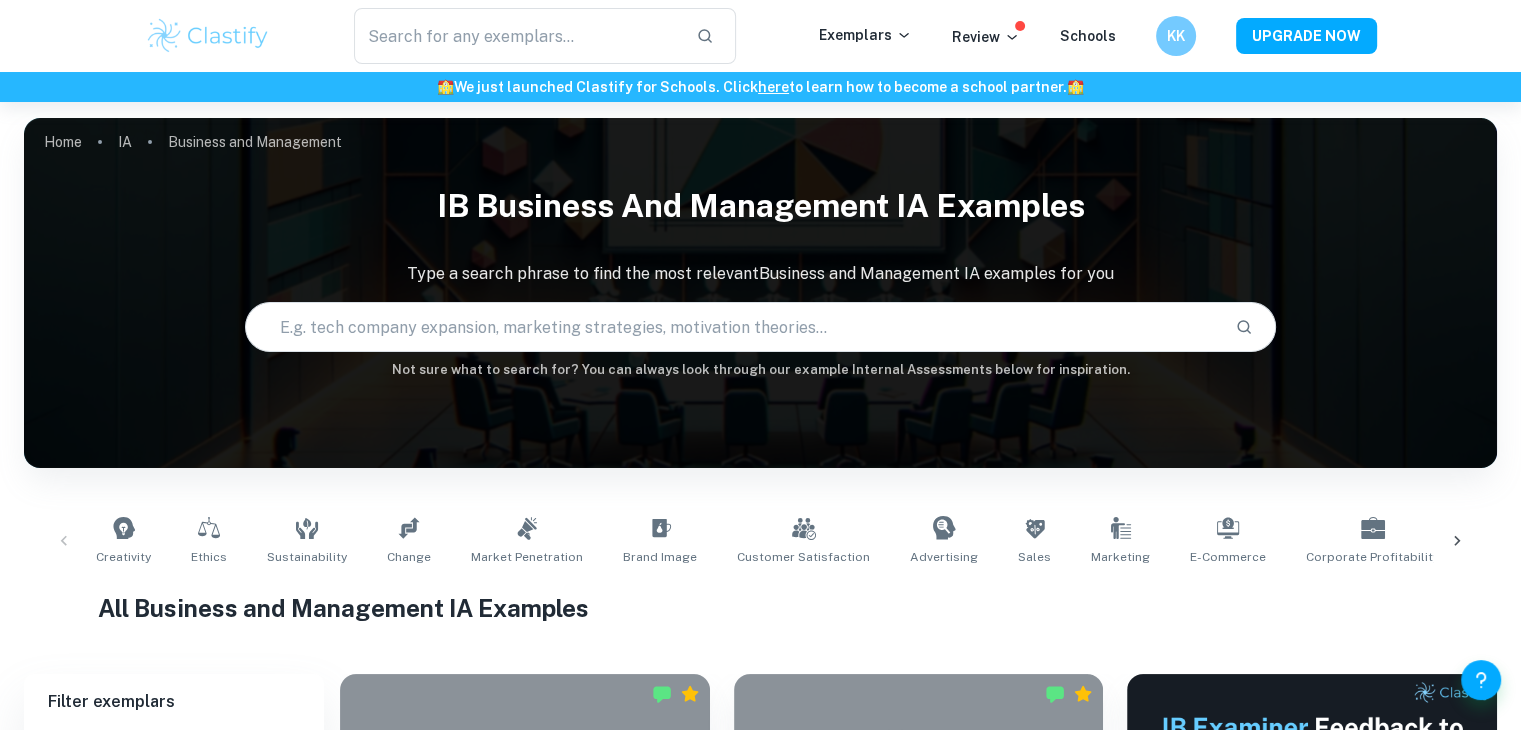scroll, scrollTop: 580, scrollLeft: 0, axis: vertical 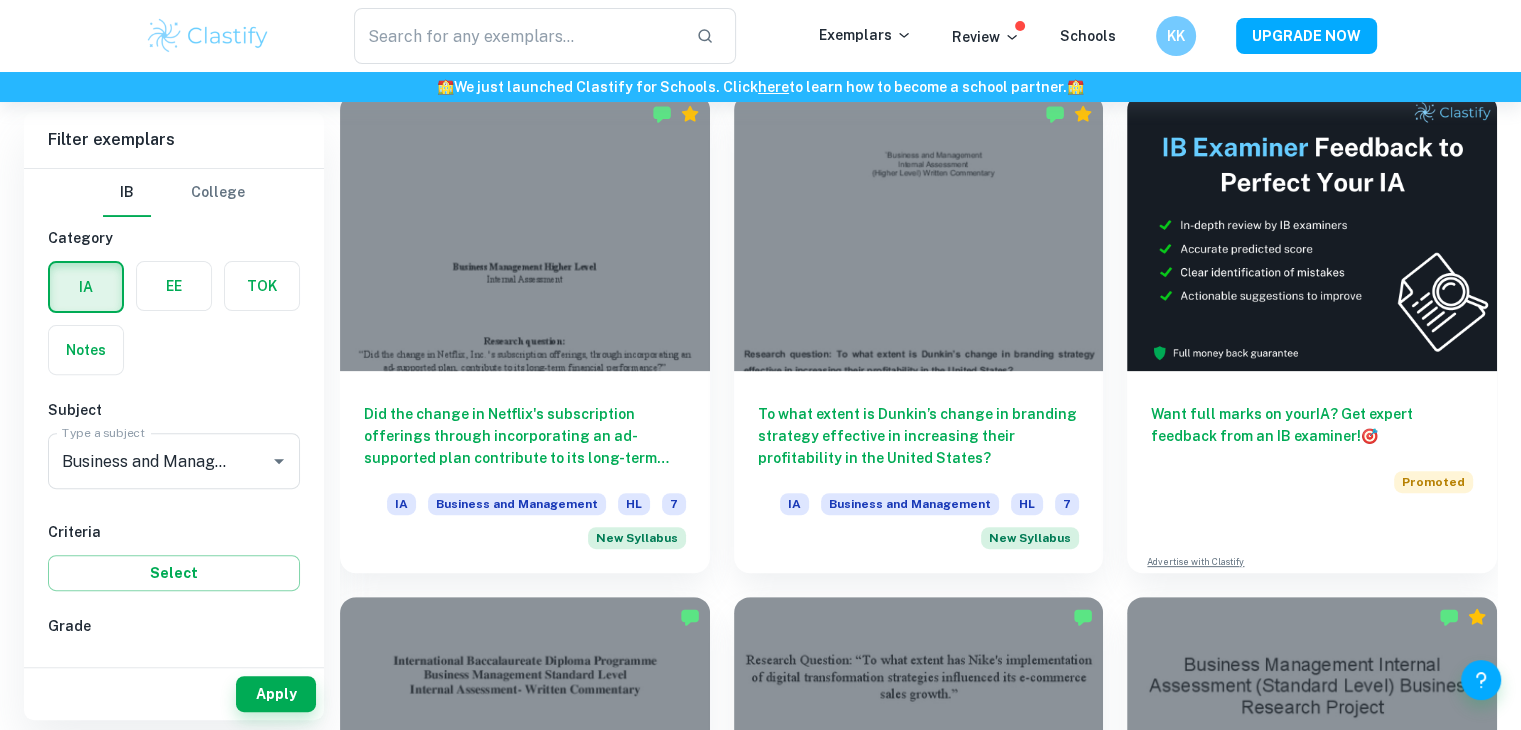 click at bounding box center [174, 286] 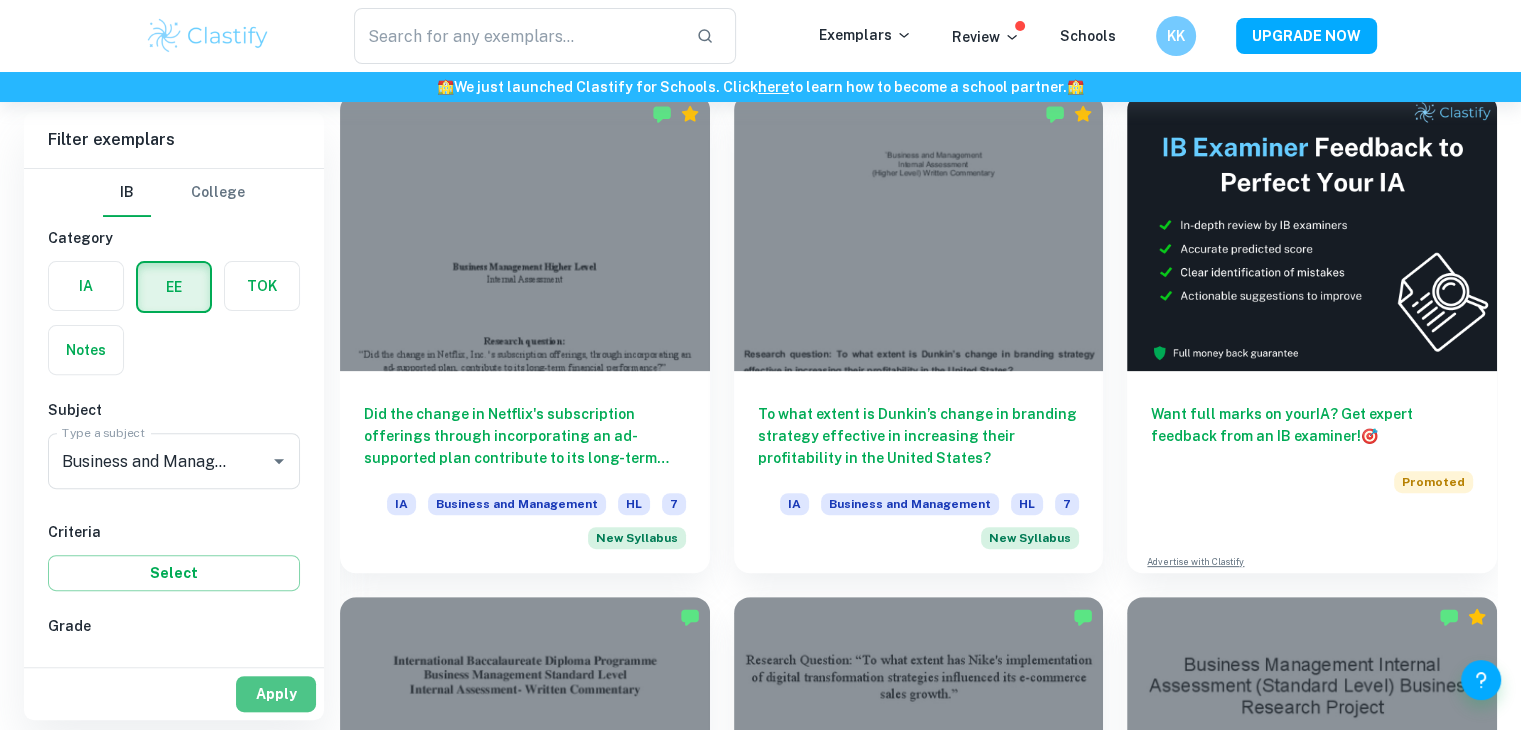 click on "Apply" at bounding box center (276, 694) 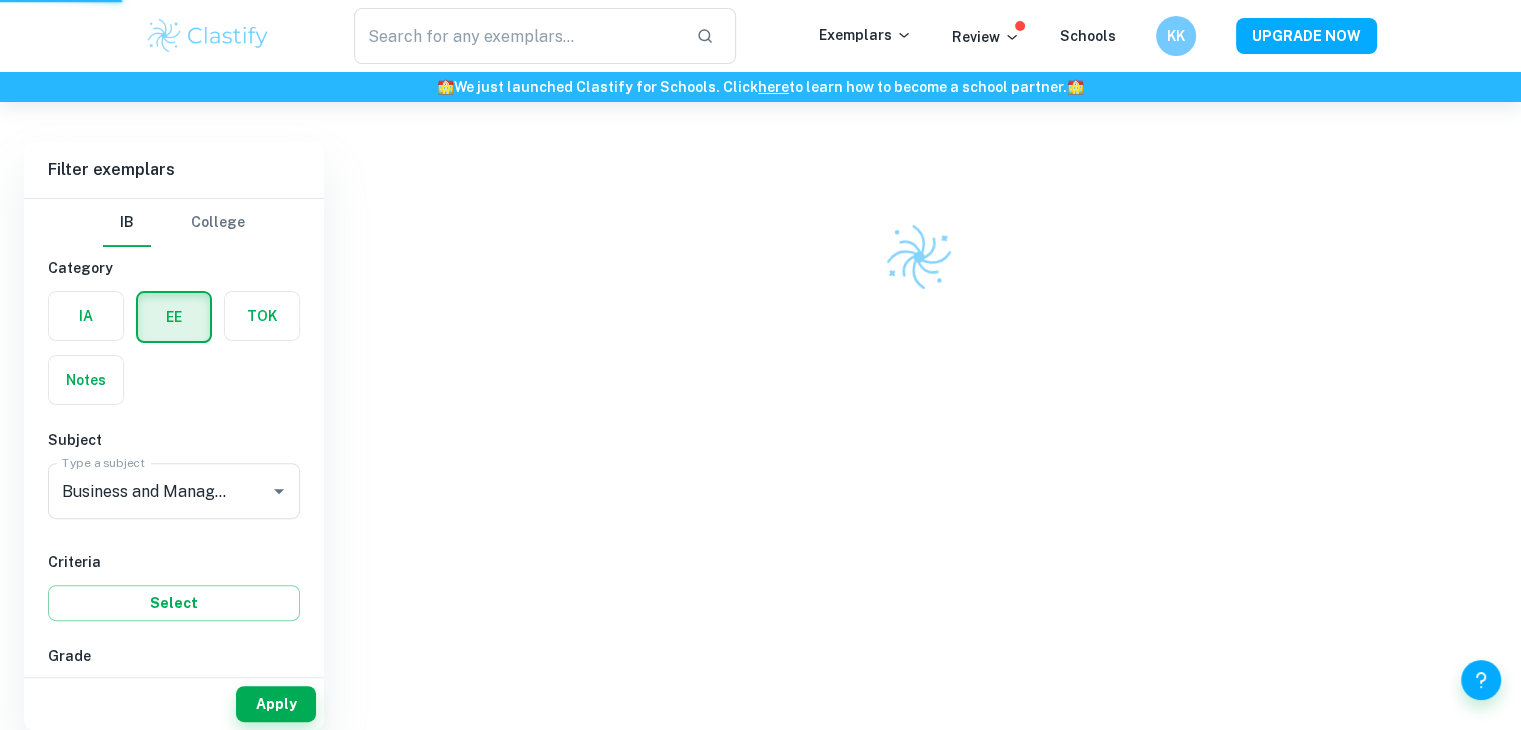 scroll, scrollTop: 522, scrollLeft: 0, axis: vertical 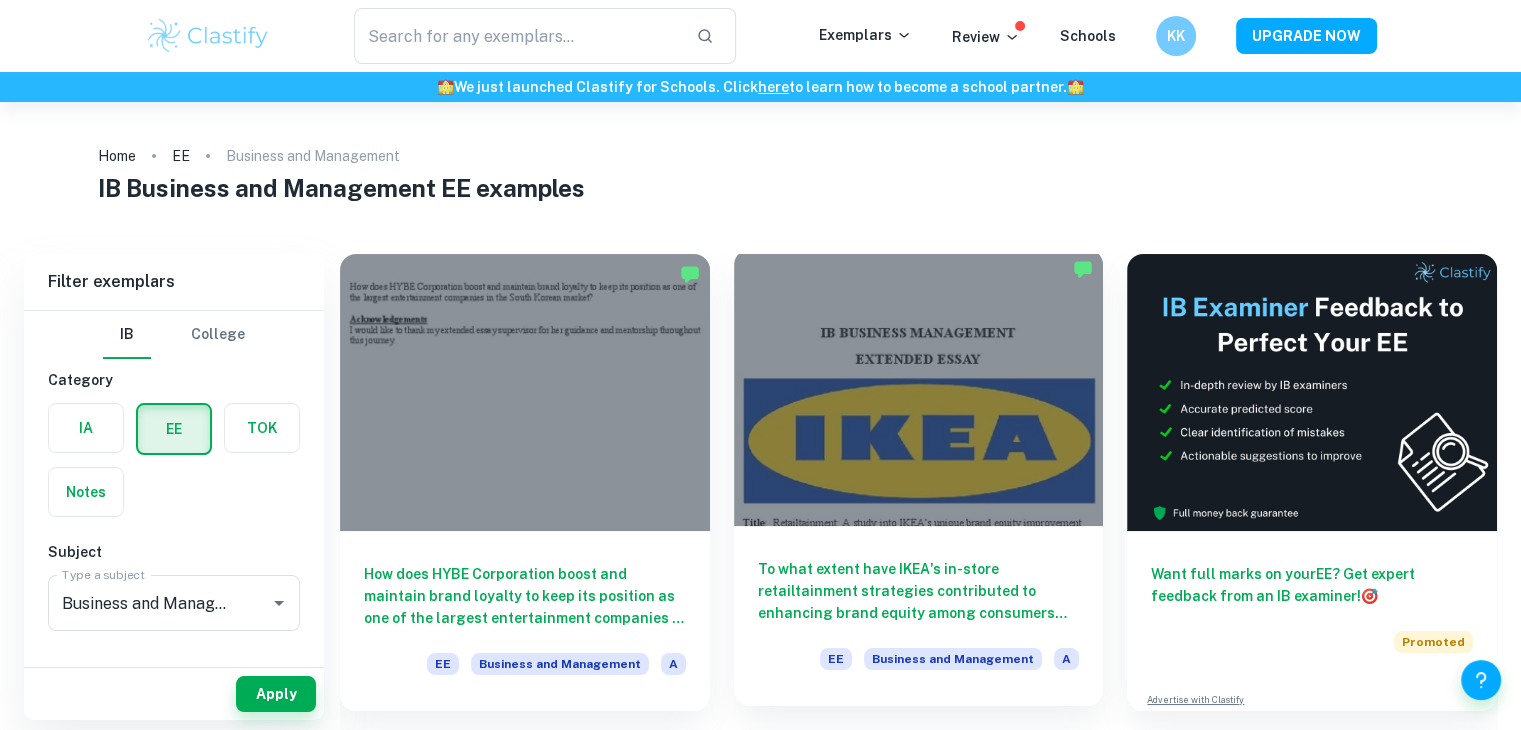 click on "To what extent have IKEA's in-store retailtainment strategies contributed to enhancing brand equity among consumers primarily in the United States?" at bounding box center [919, 591] 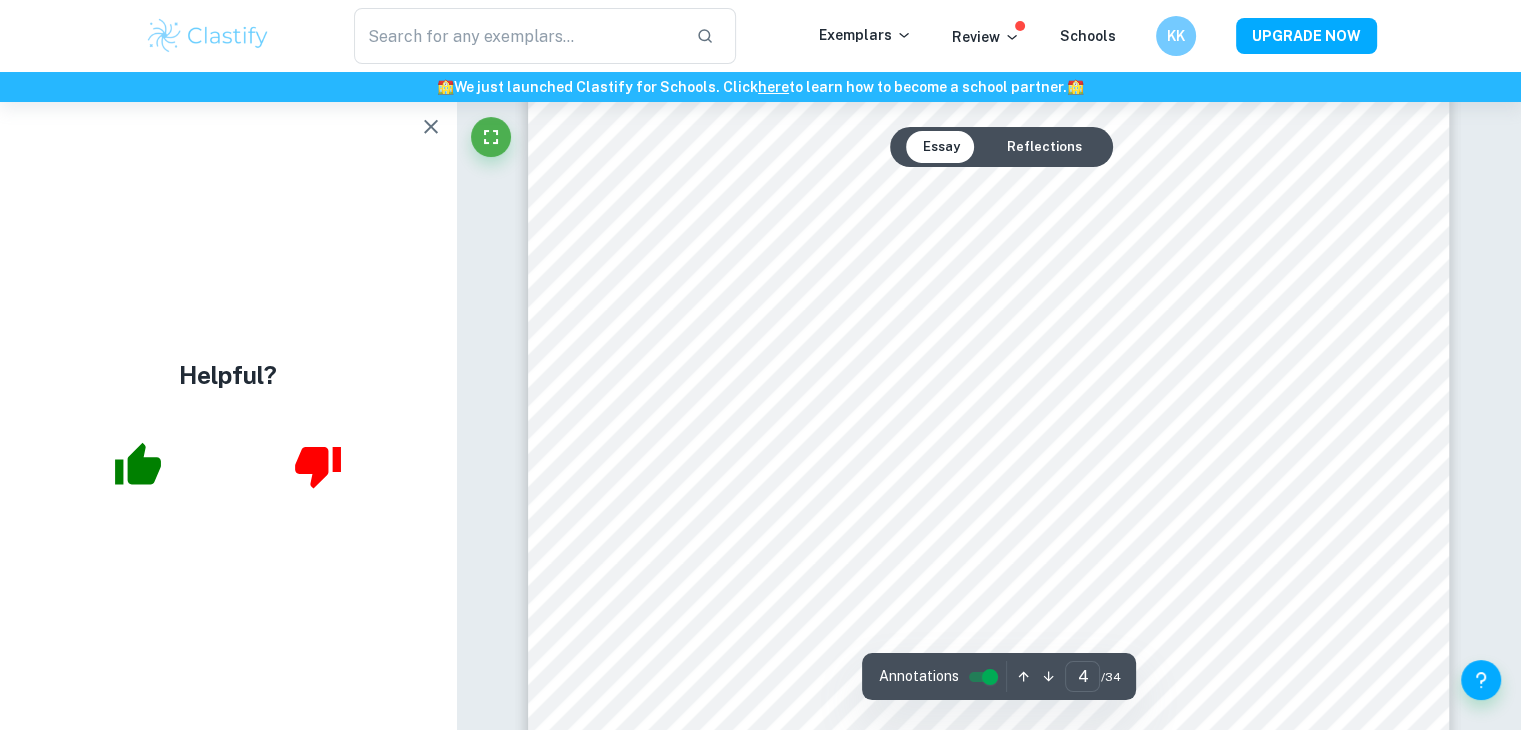 scroll, scrollTop: 4786, scrollLeft: 0, axis: vertical 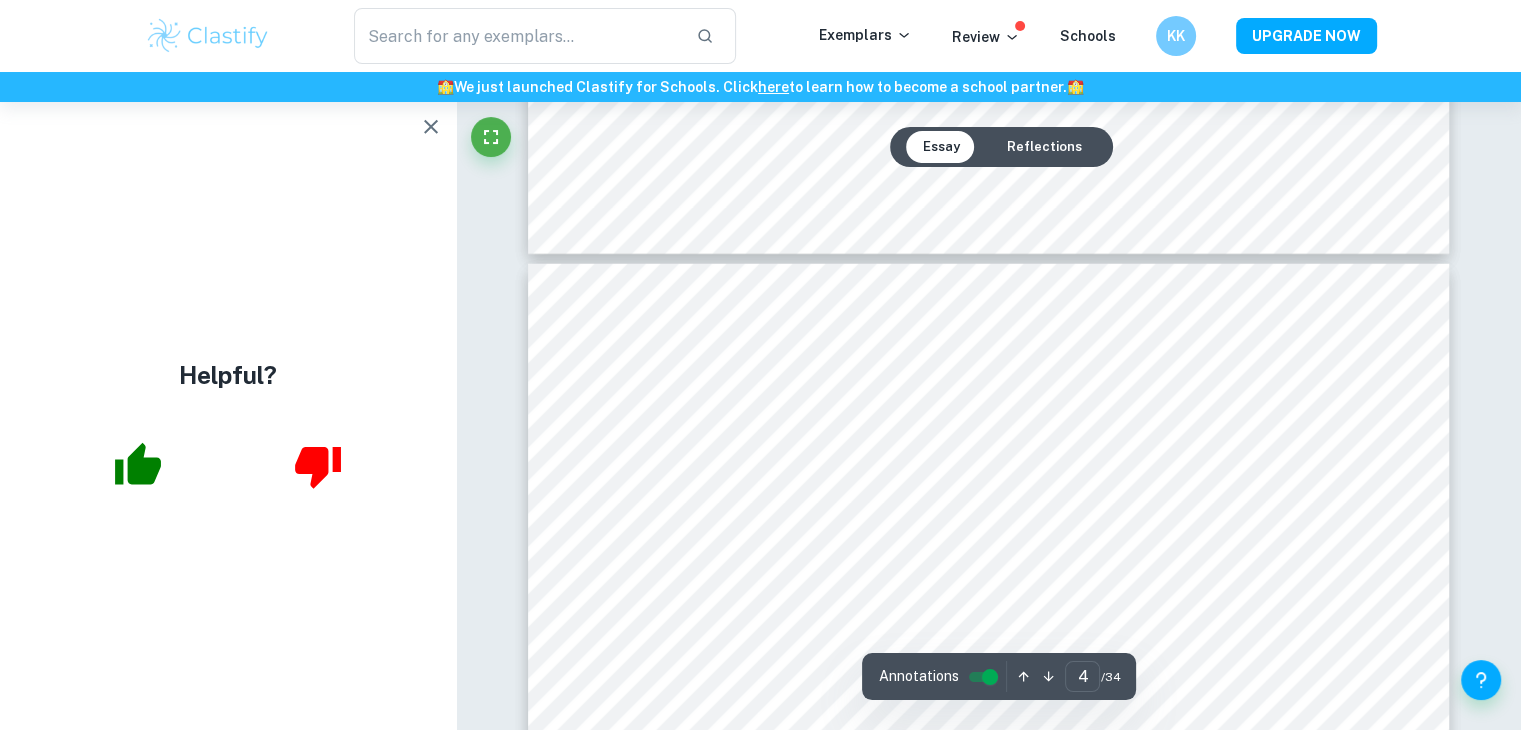 type on "5" 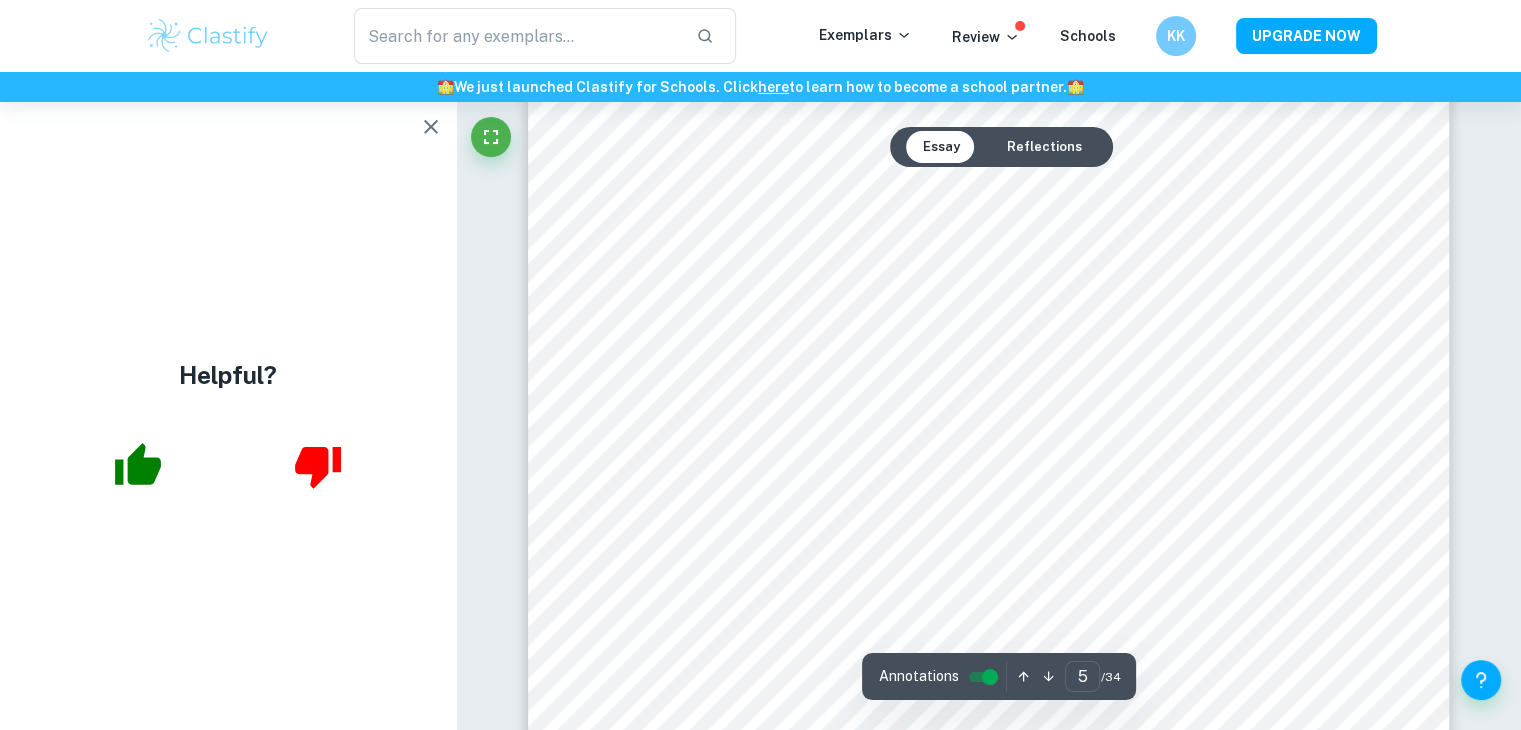 scroll, scrollTop: 6207, scrollLeft: 0, axis: vertical 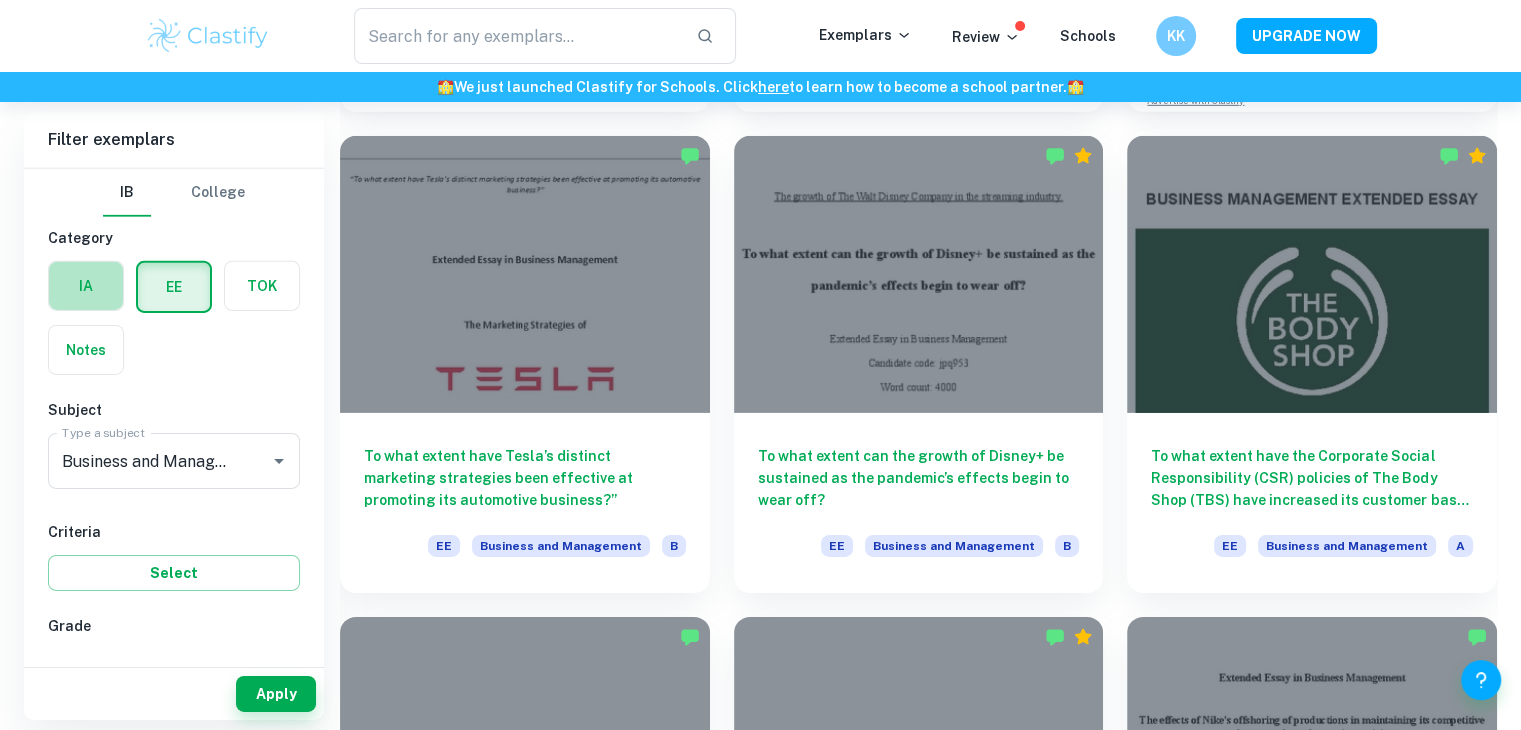 click at bounding box center [86, 286] 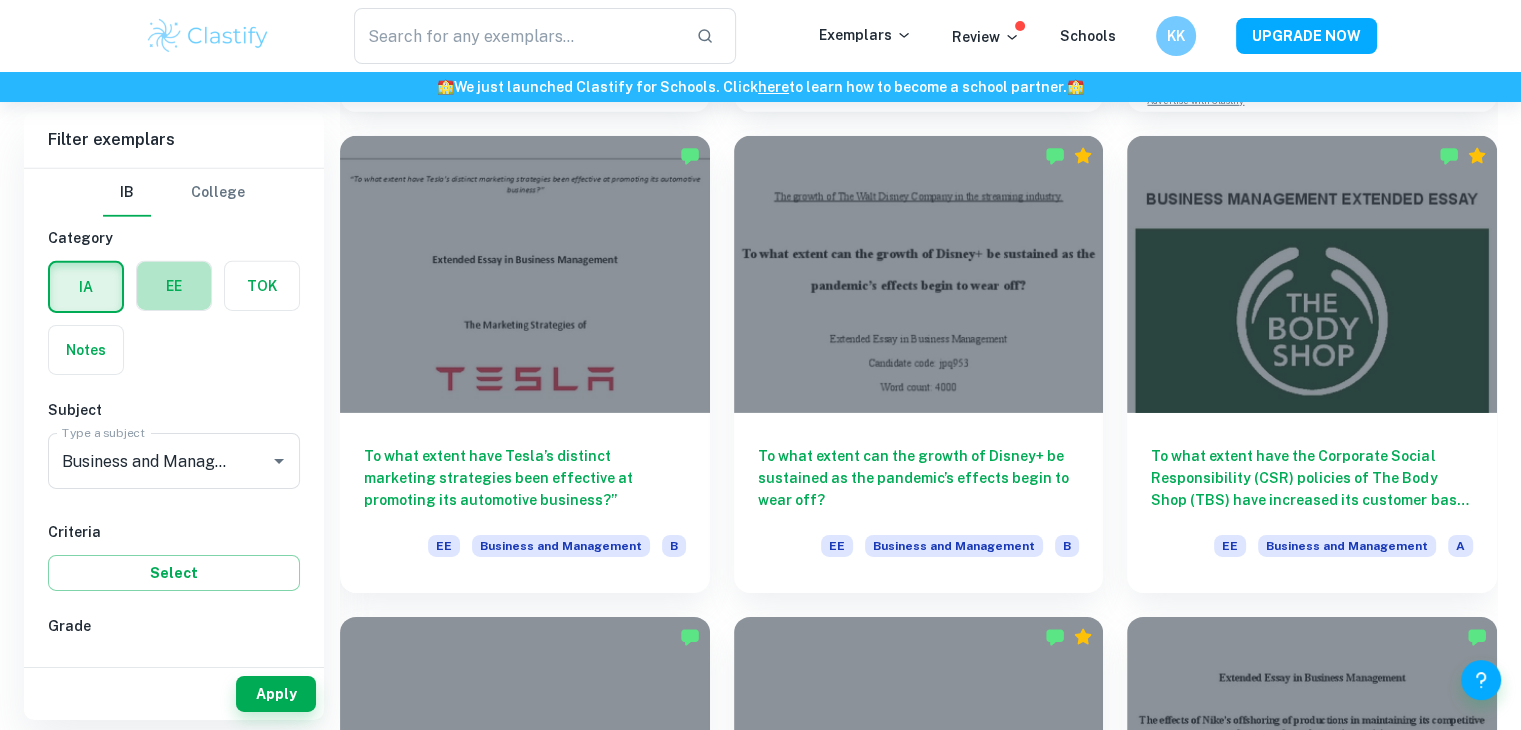 click at bounding box center [174, 286] 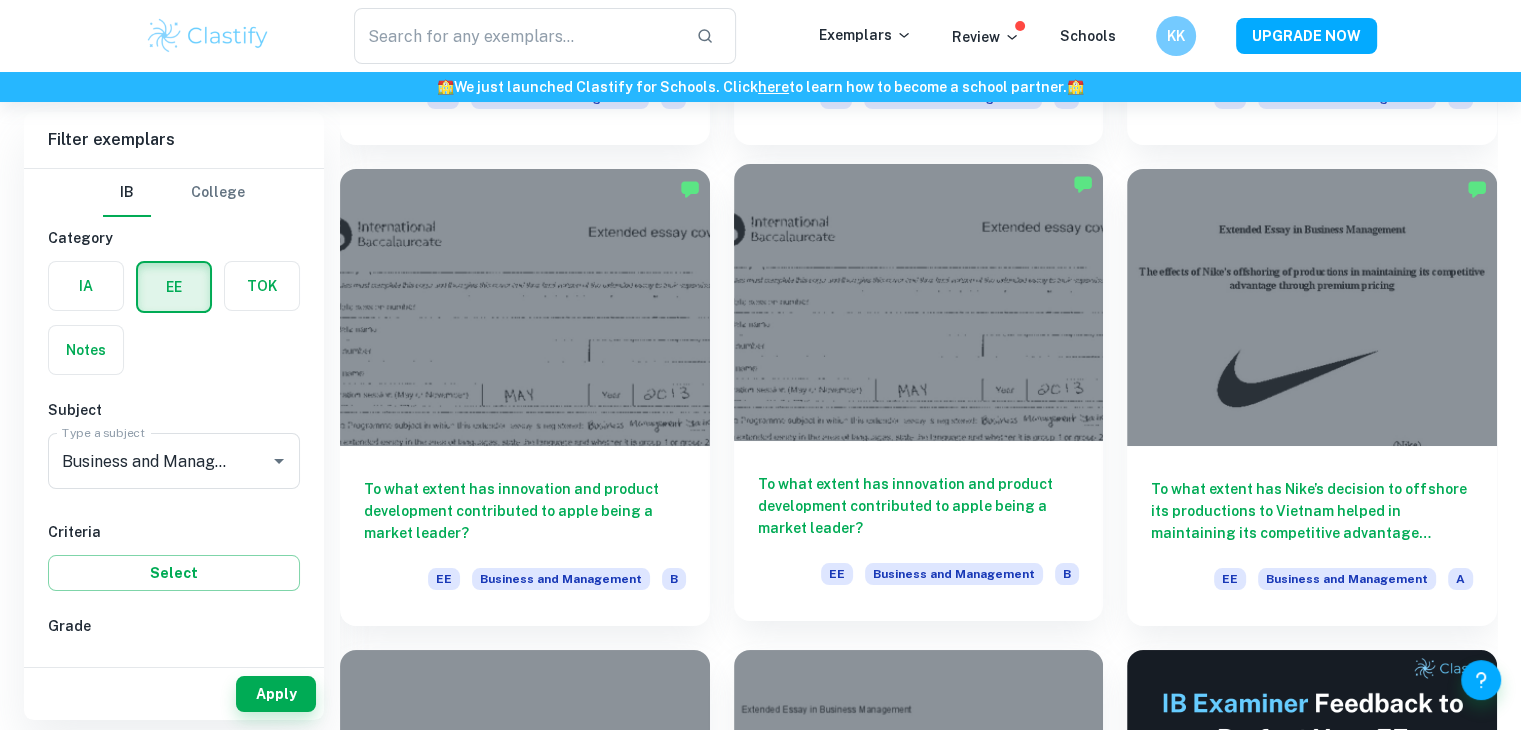 scroll, scrollTop: 7303, scrollLeft: 0, axis: vertical 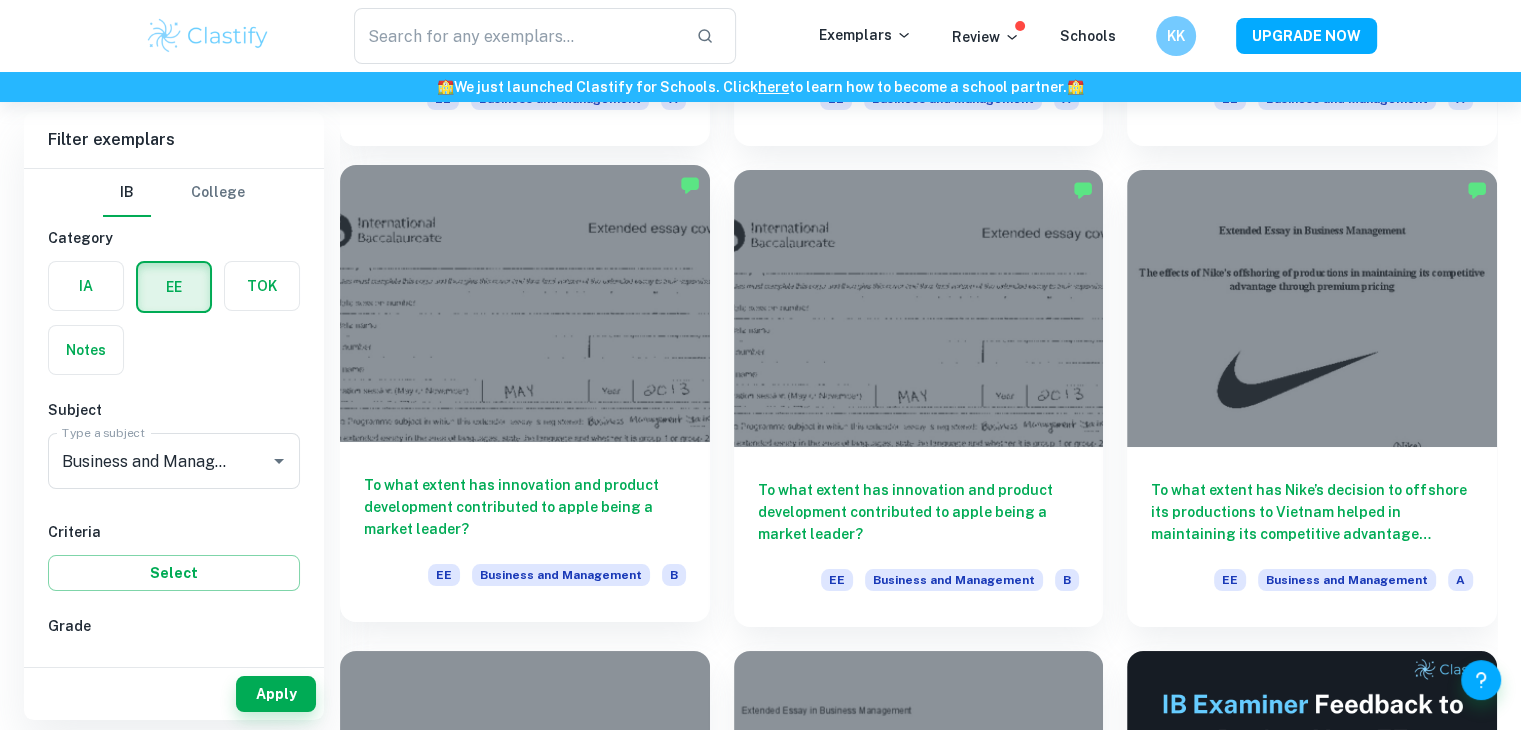 click on "To what extent has innovation and product development contributed to apple being a market leader?" at bounding box center [525, 507] 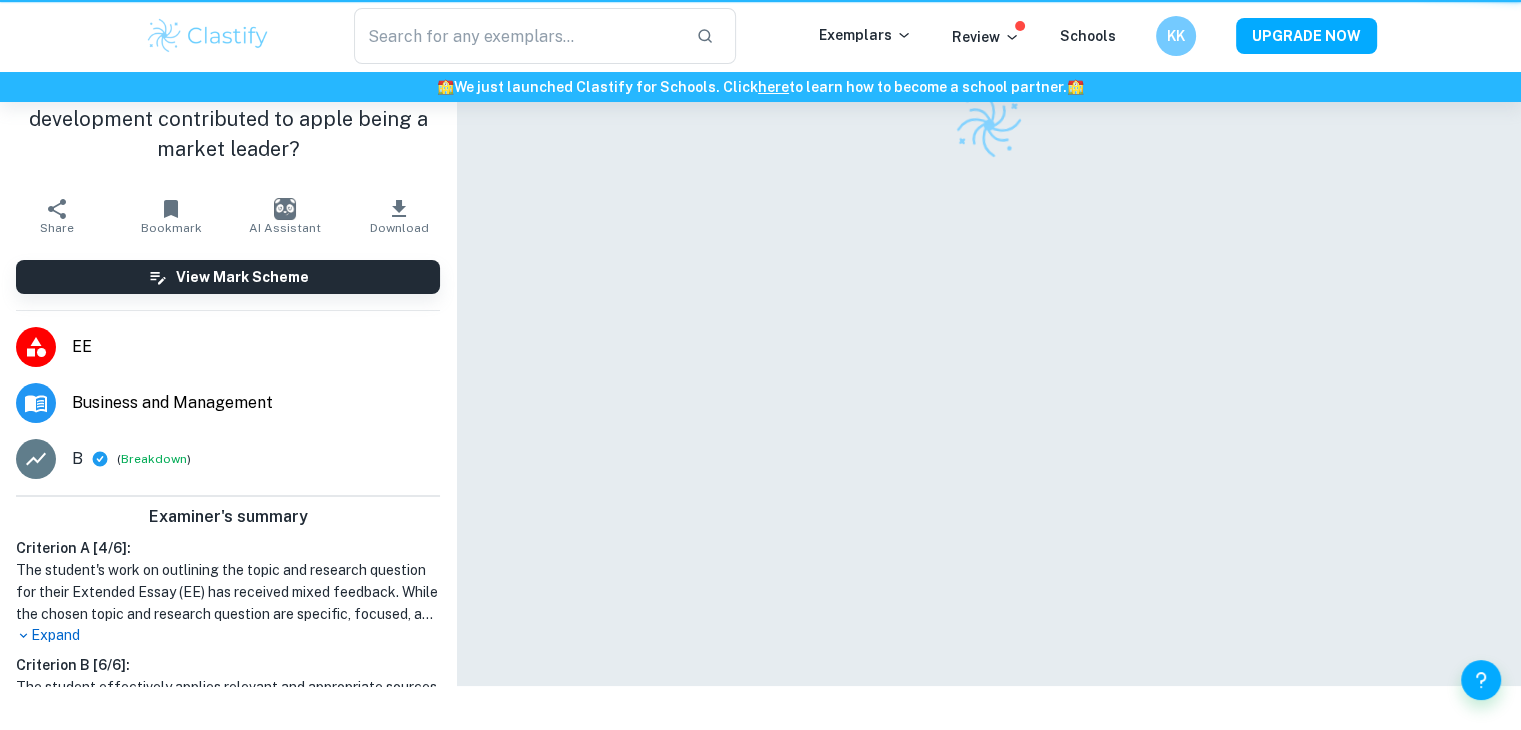 scroll, scrollTop: 0, scrollLeft: 0, axis: both 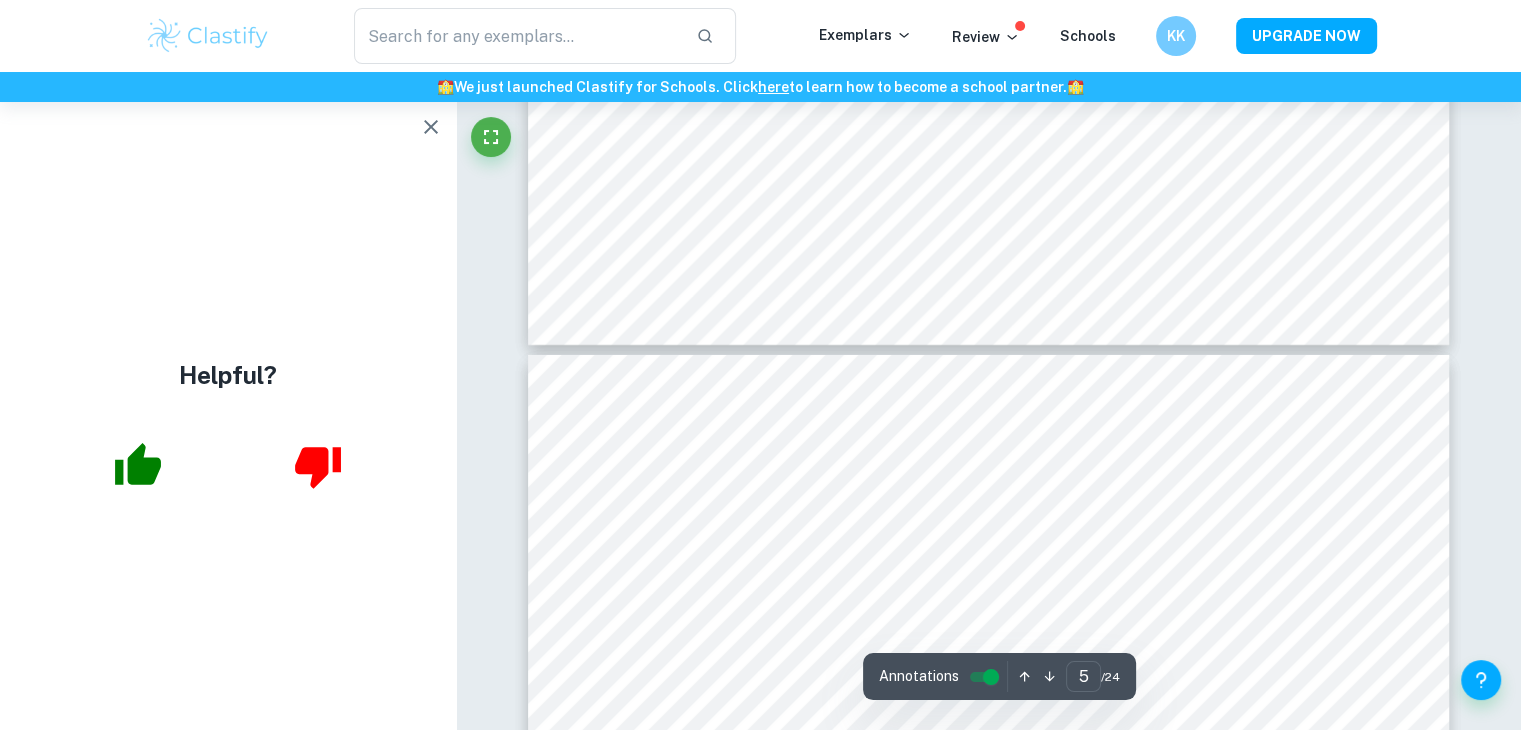 type on "6" 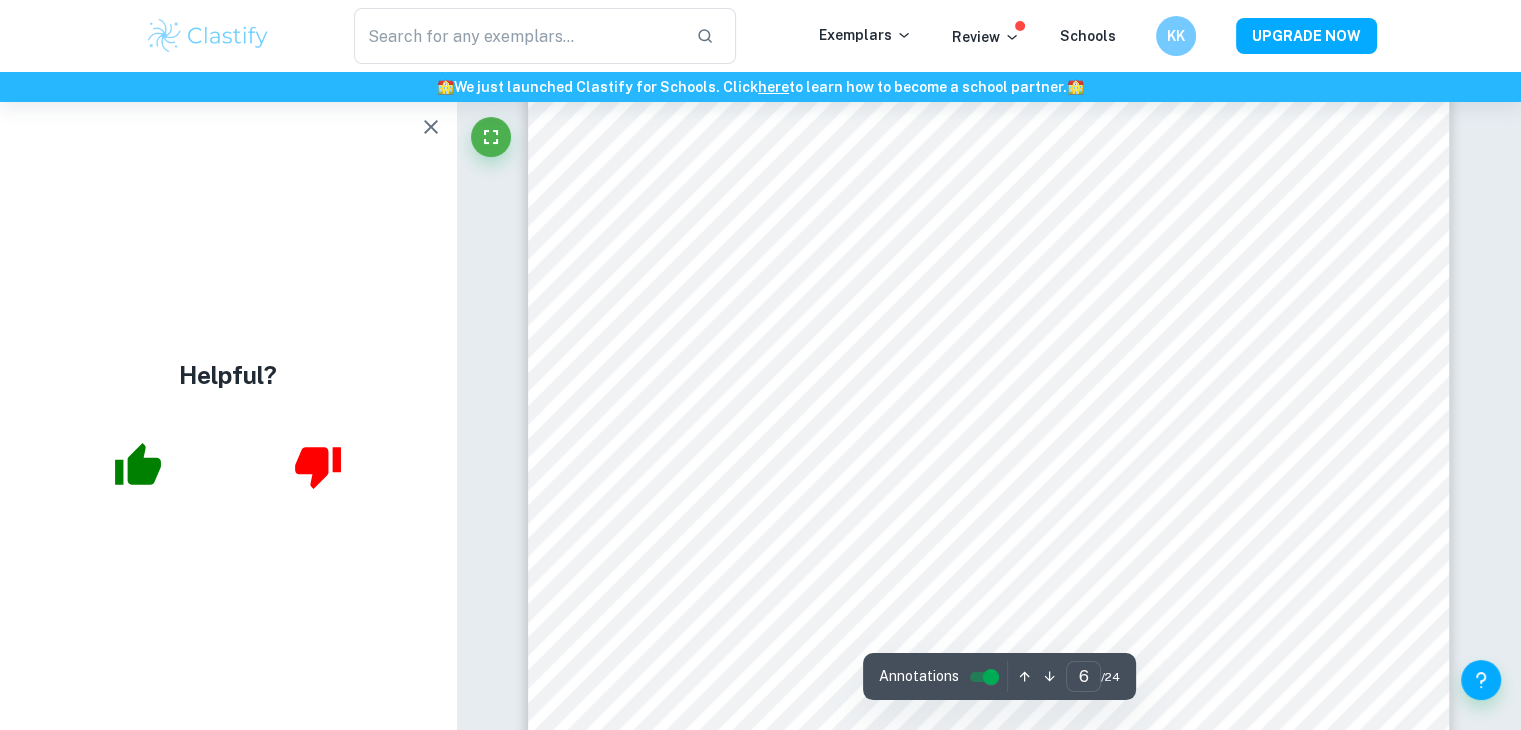 scroll, scrollTop: 7038, scrollLeft: 0, axis: vertical 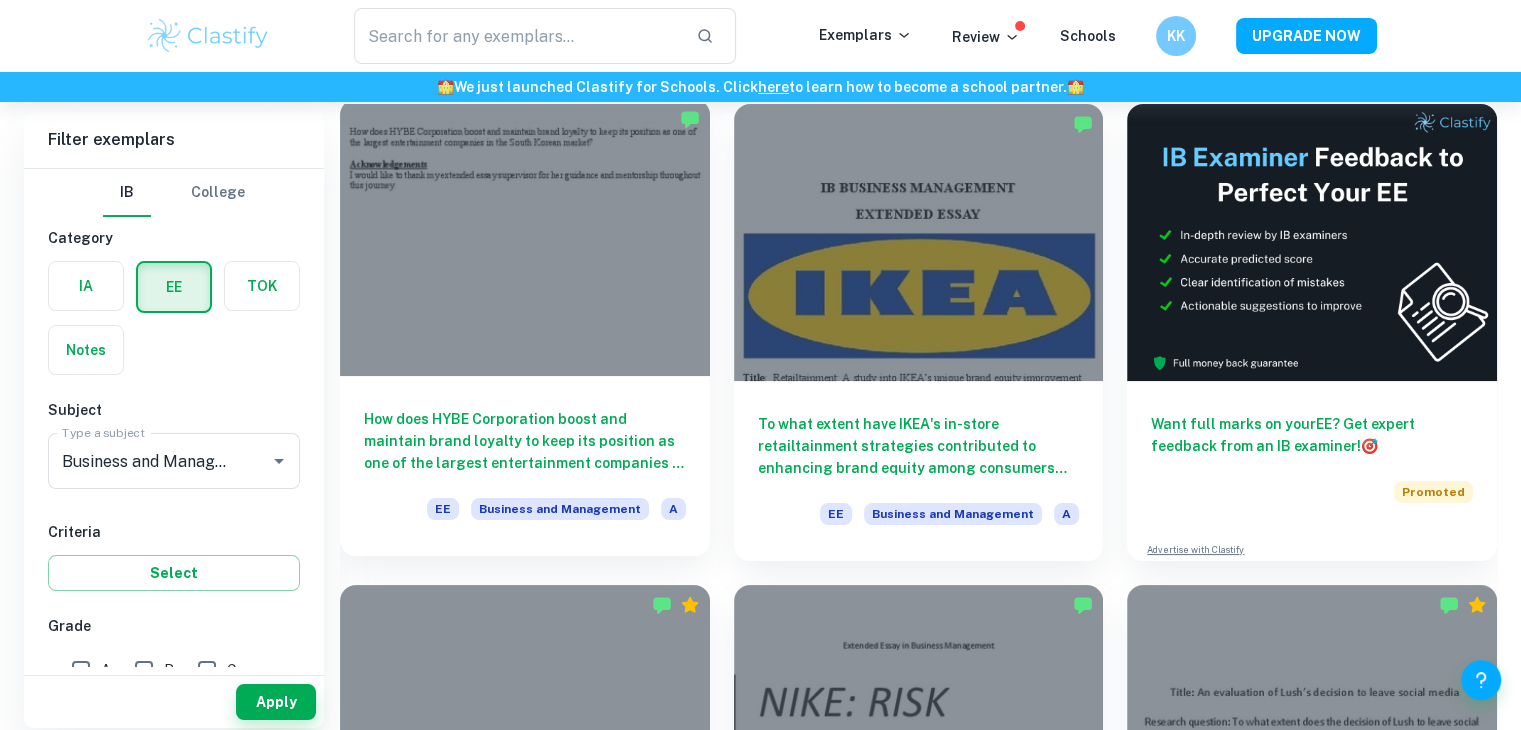 click on "How does HYBE Corporation boost and maintain brand loyalty to keep its position as one of the largest entertainment companies in the South Korean market?" at bounding box center [525, 441] 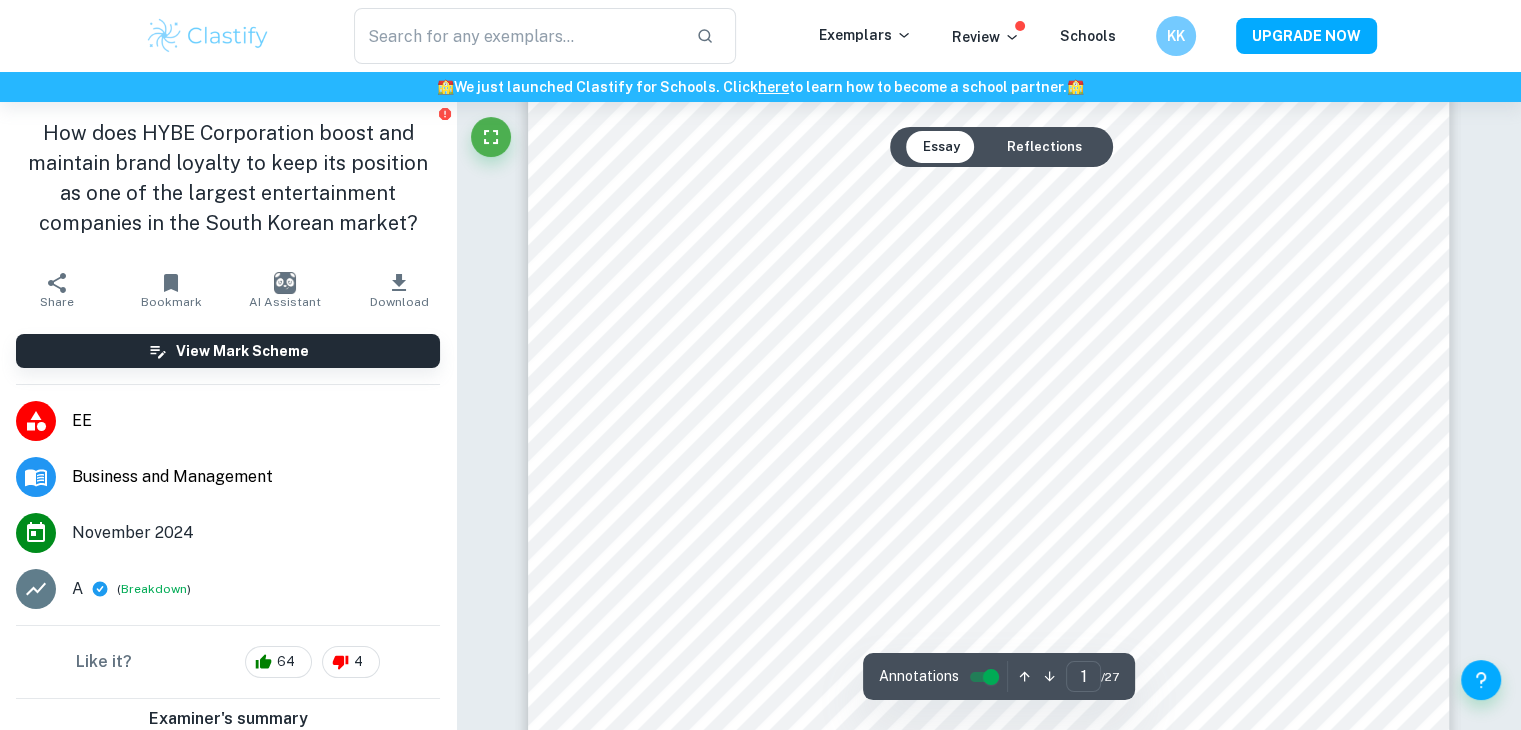 scroll, scrollTop: 246, scrollLeft: 0, axis: vertical 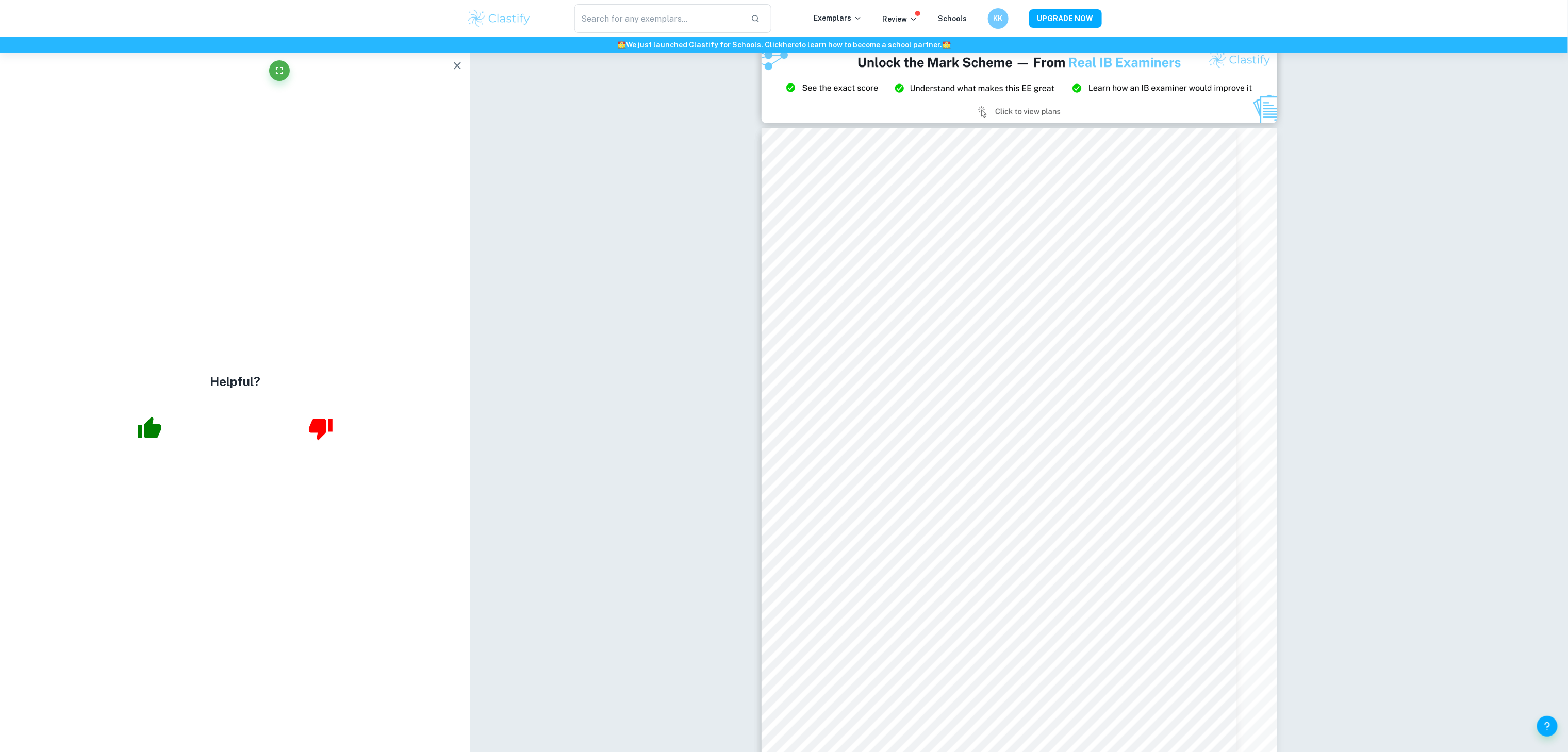 drag, startPoint x: 780, startPoint y: 0, endPoint x: 699, endPoint y: 416, distance: 423.81246 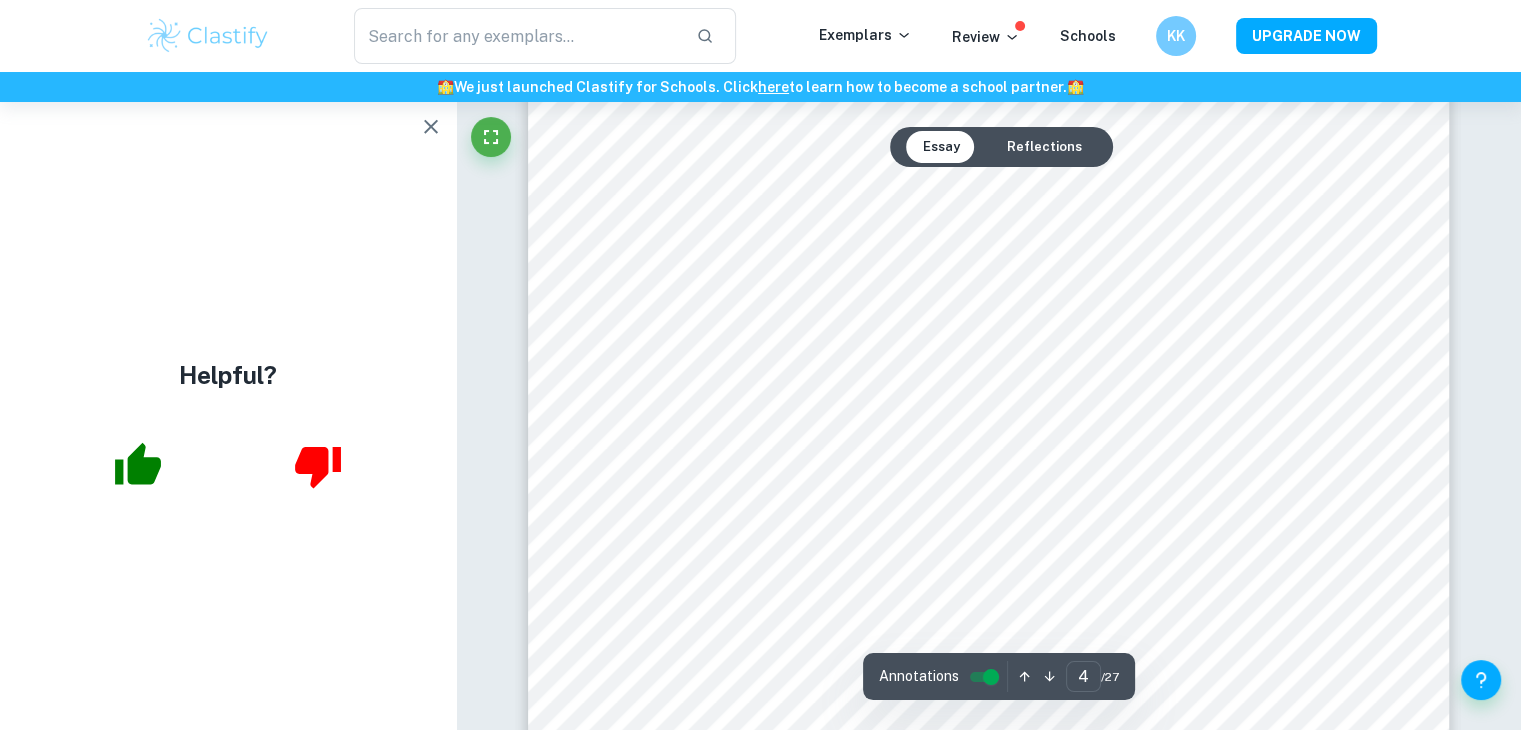 scroll, scrollTop: 4659, scrollLeft: 0, axis: vertical 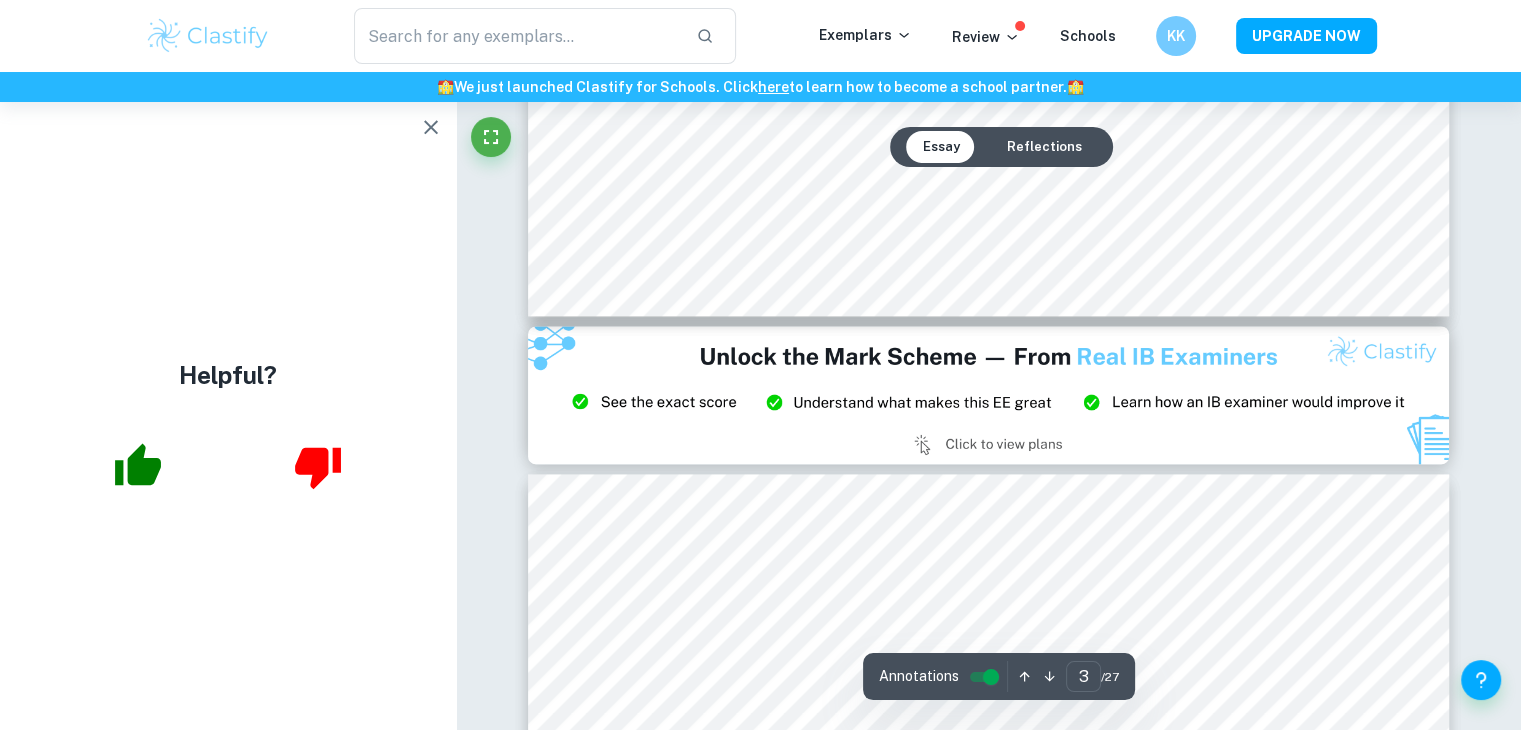 type on "2" 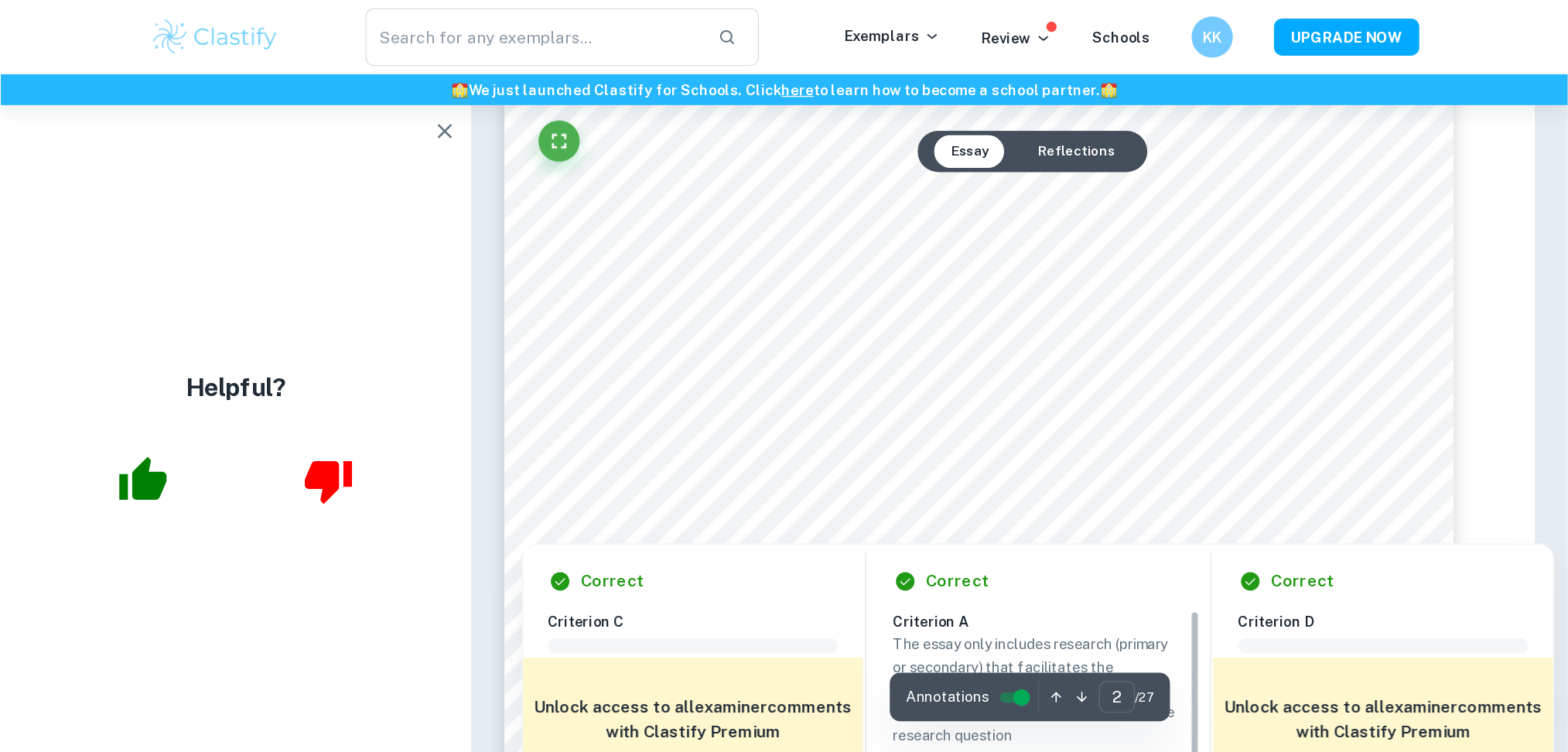 scroll, scrollTop: 1376, scrollLeft: 0, axis: vertical 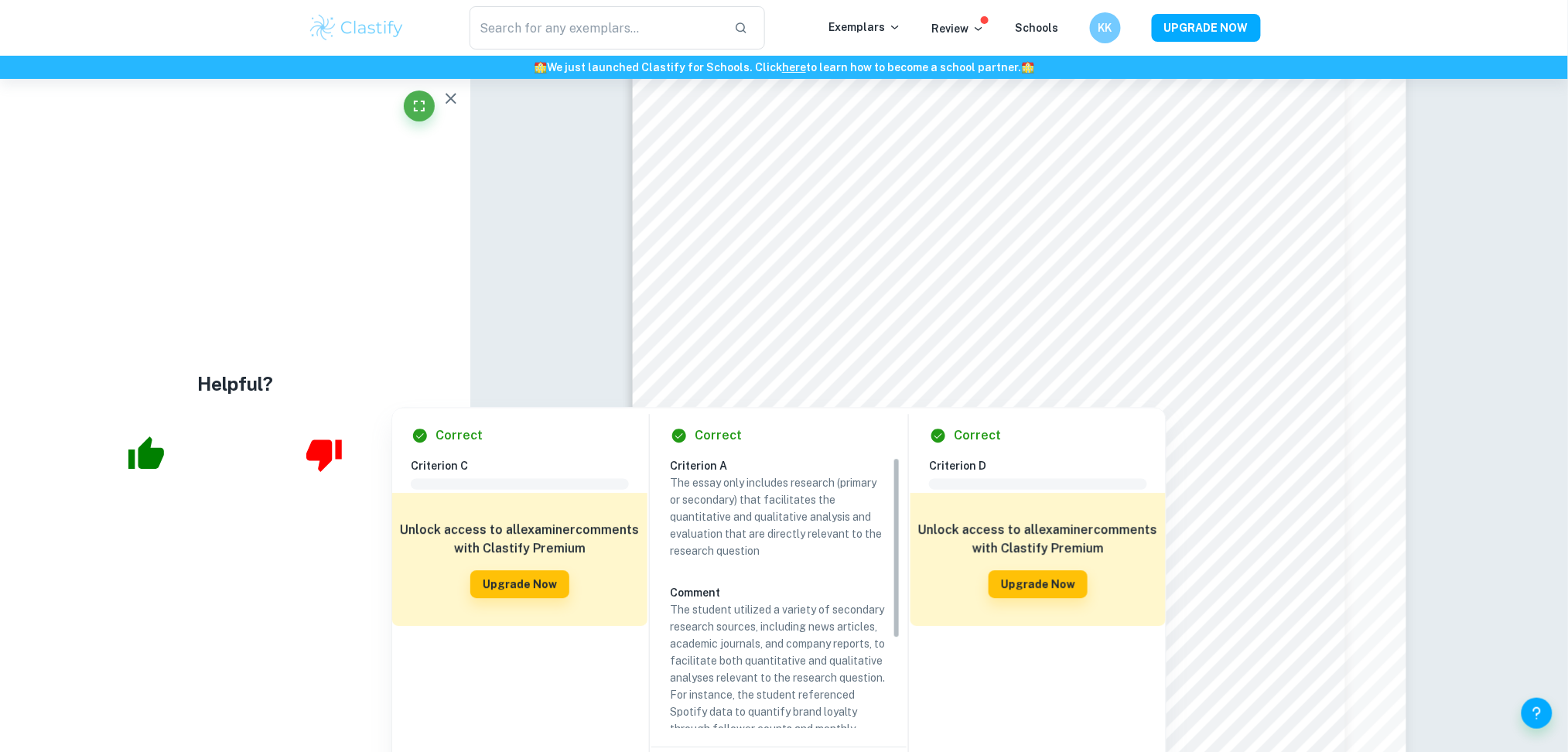 drag, startPoint x: 1181, startPoint y: 0, endPoint x: 1515, endPoint y: 712, distance: 786.44771 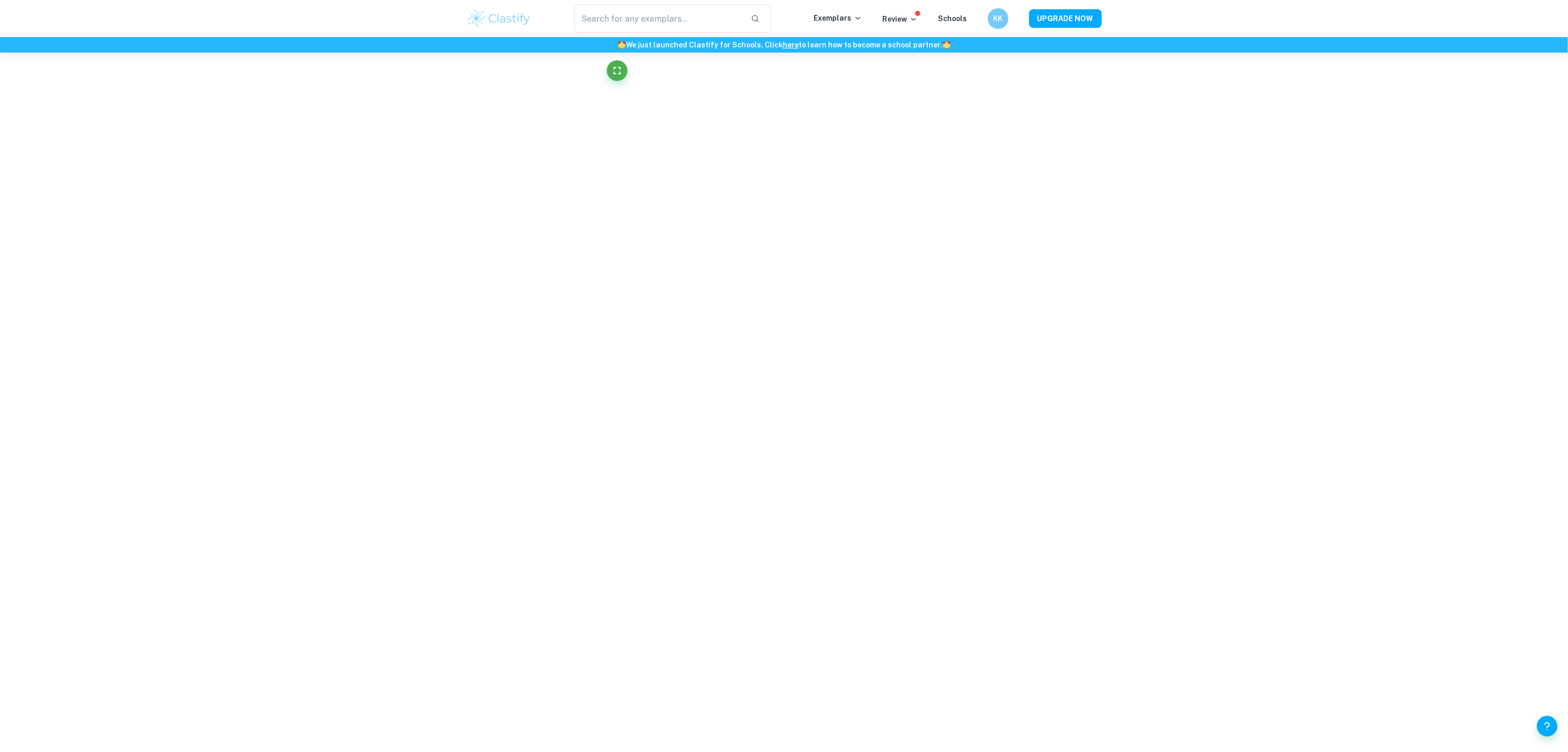 scroll, scrollTop: 711, scrollLeft: 0, axis: vertical 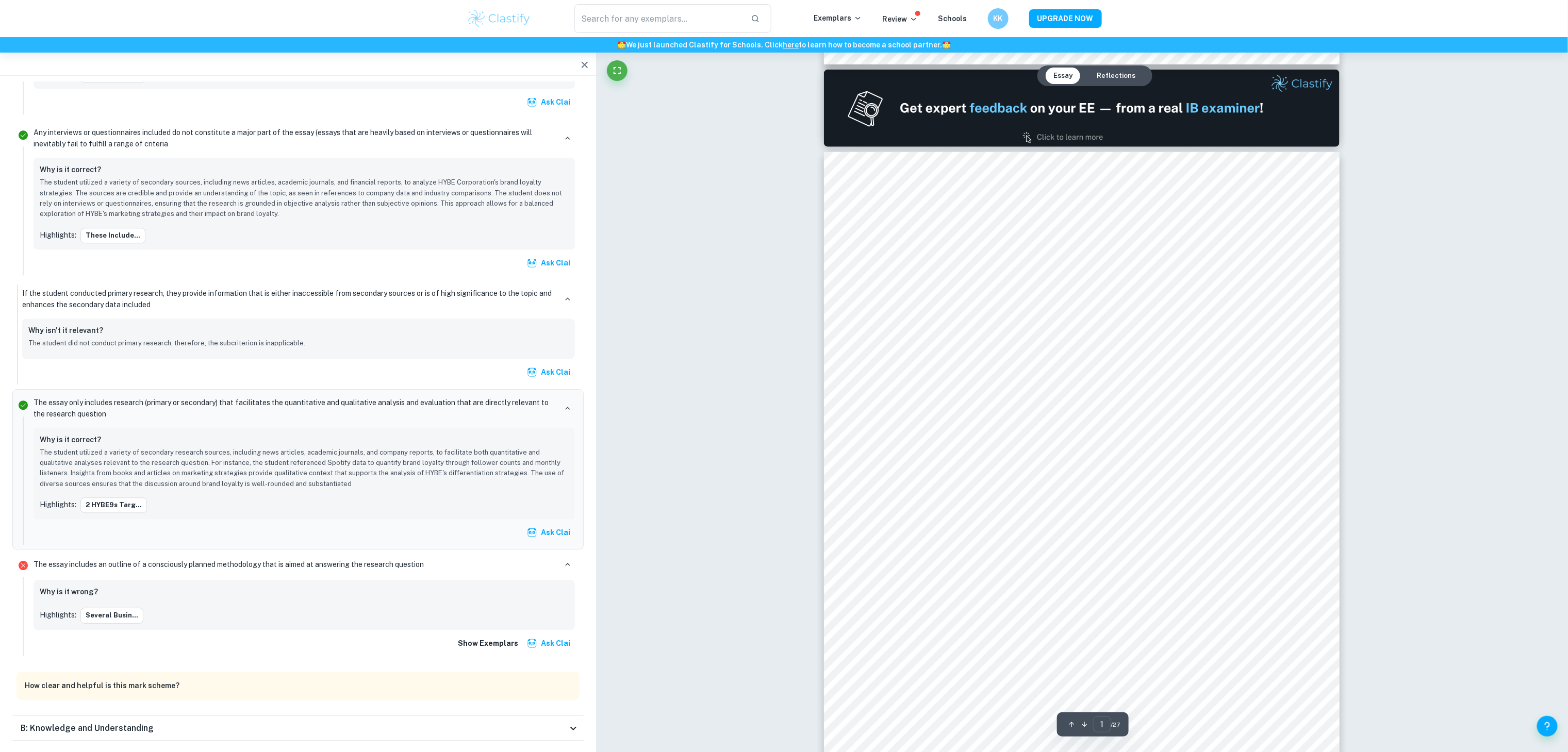 type on "2" 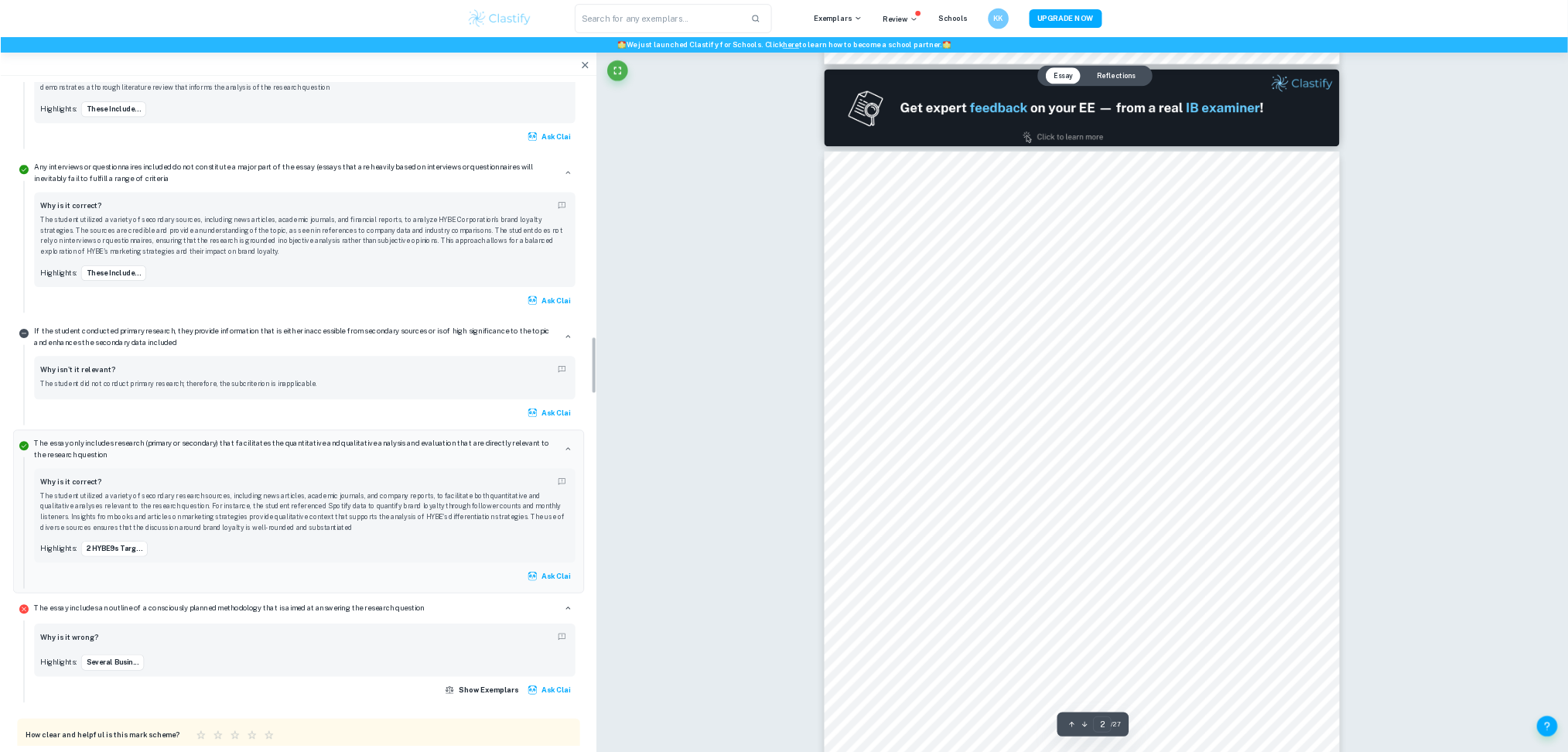 scroll, scrollTop: 1092, scrollLeft: 0, axis: vertical 